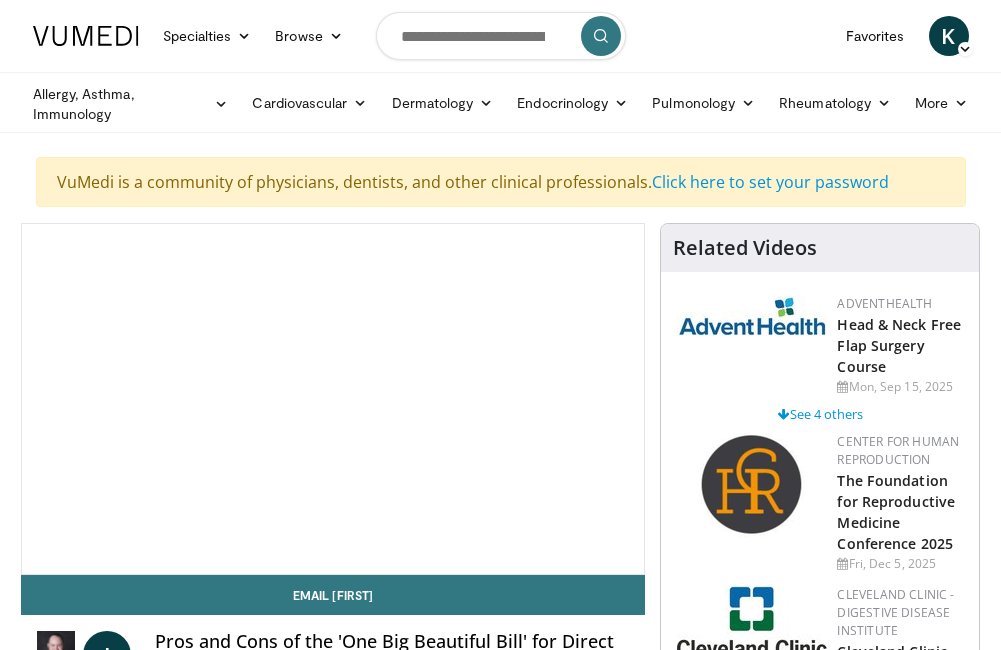scroll, scrollTop: 0, scrollLeft: 0, axis: both 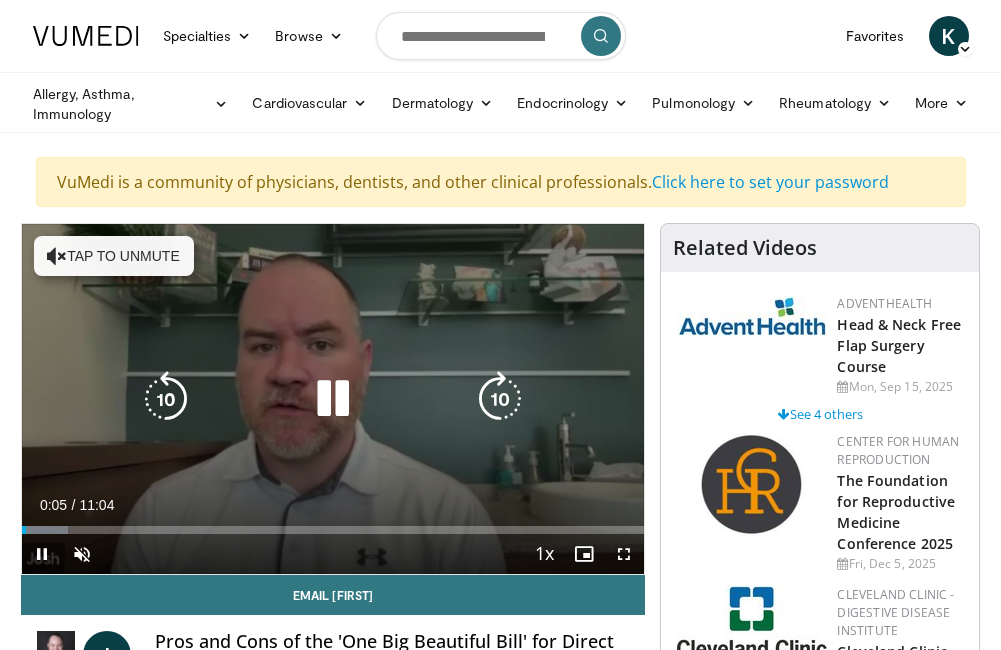 click on "Tap to unmute" at bounding box center [114, 256] 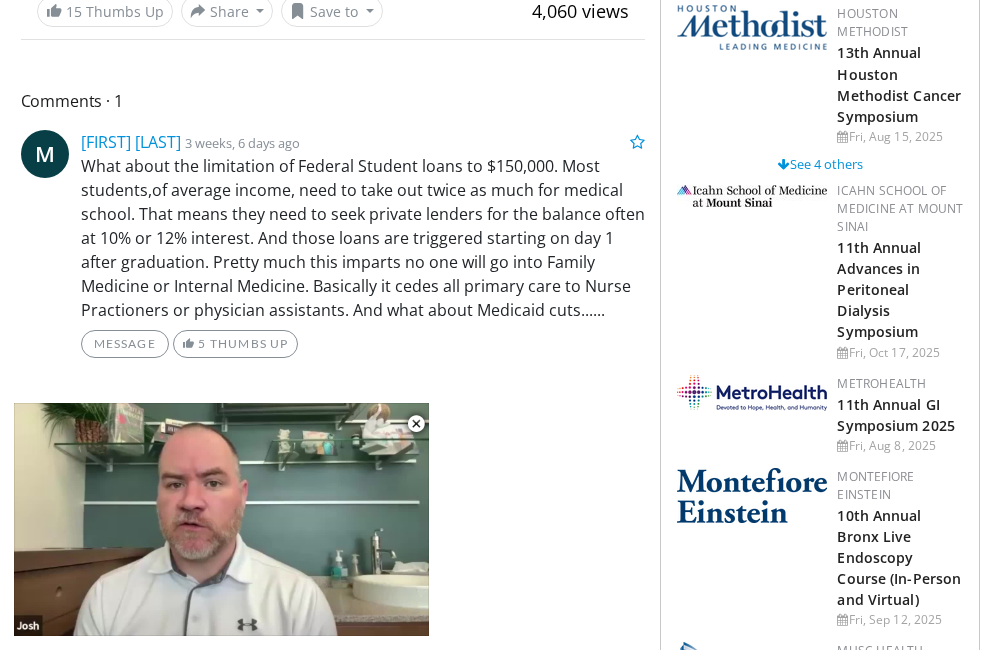 scroll, scrollTop: 800, scrollLeft: 0, axis: vertical 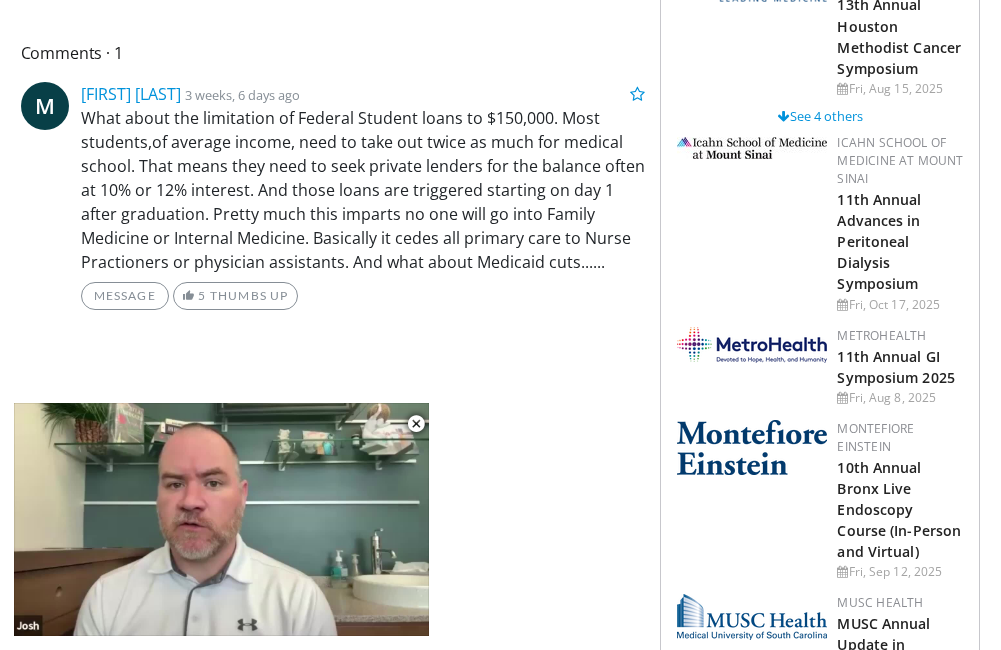click on "What about the limitation of Federal Student loans to $150,000.  Most students,of average income, need to take out twice as much for medical school.  That means they need to seek private lenders for the balance often at 10% or 12% interest.  And those loans are triggered starting on day 1 after graduation. Pretty much this imparts no one will go into Family Medicine or Internal Medicine. Basically it cedes all primary care to Nurse Practioners  or physician assistants. And what about Medicaid cuts......" at bounding box center [363, 190] 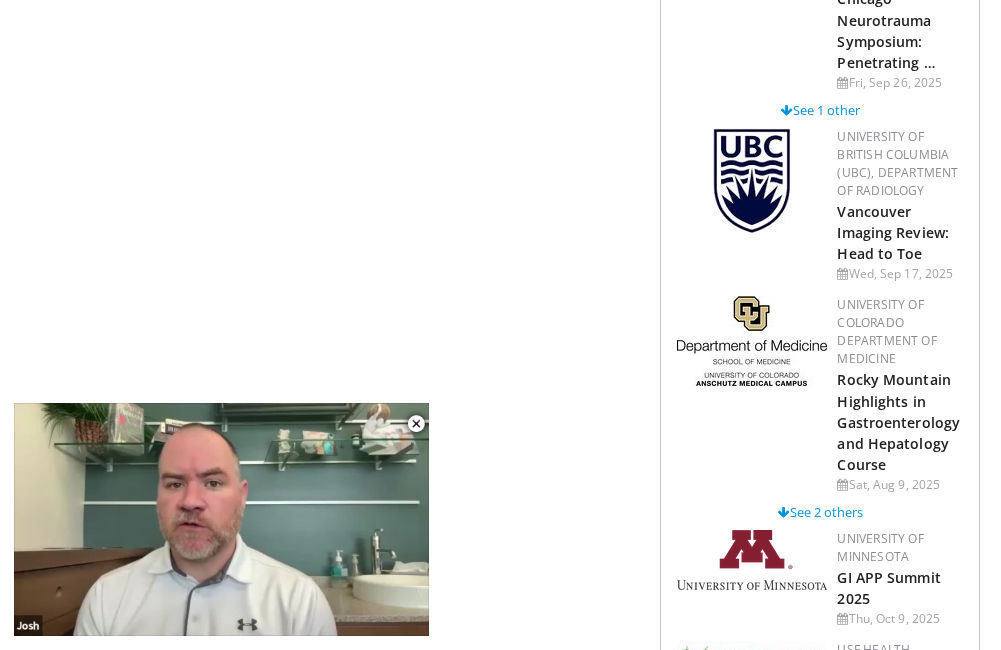 scroll, scrollTop: 2500, scrollLeft: 0, axis: vertical 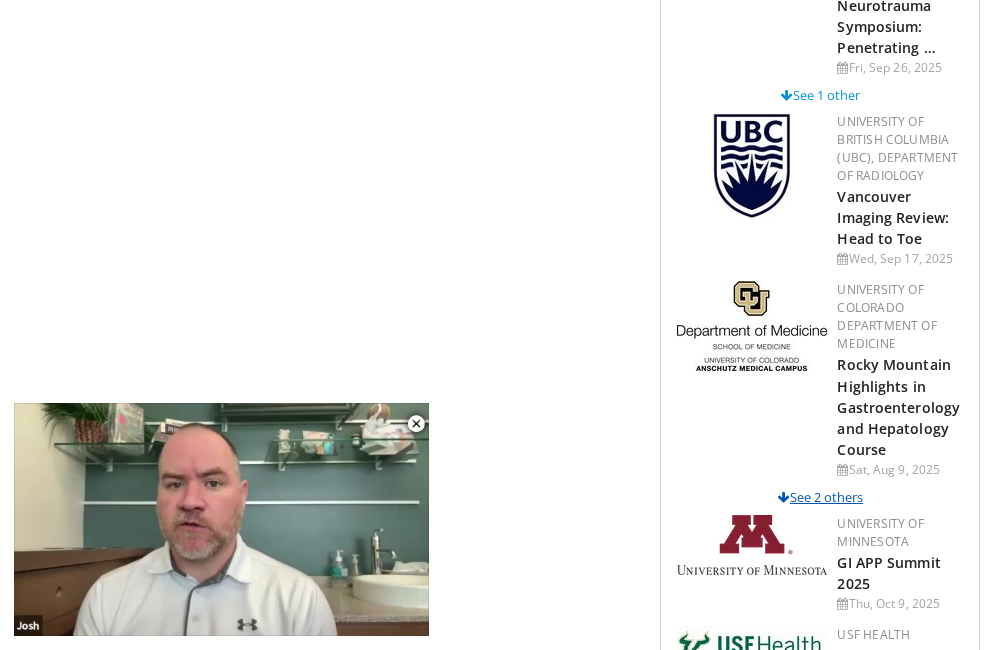 click on "See 2 others" at bounding box center [820, 497] 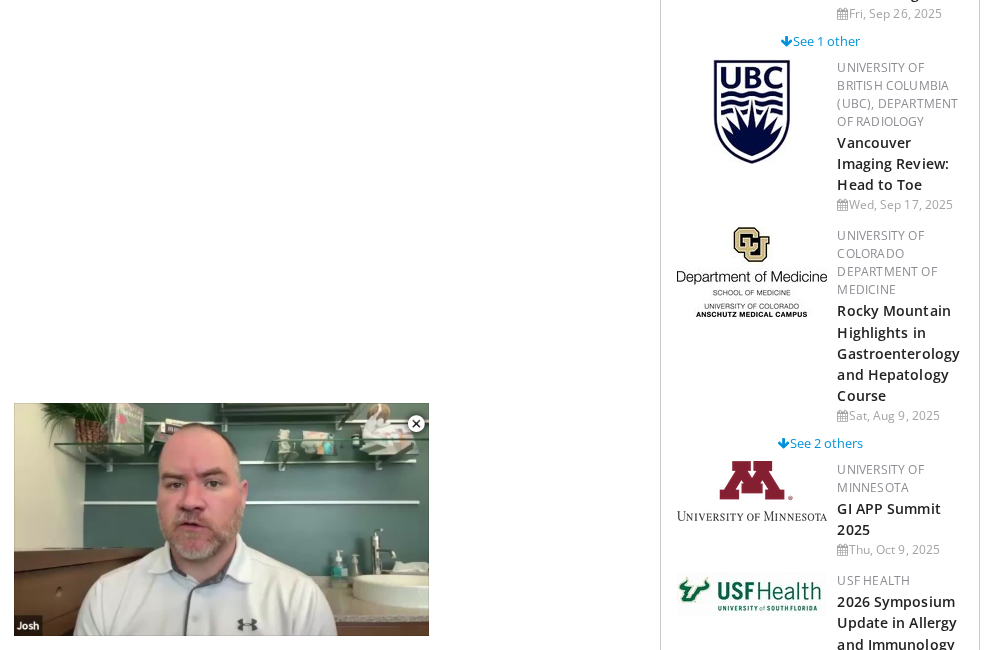 scroll, scrollTop: 2600, scrollLeft: 0, axis: vertical 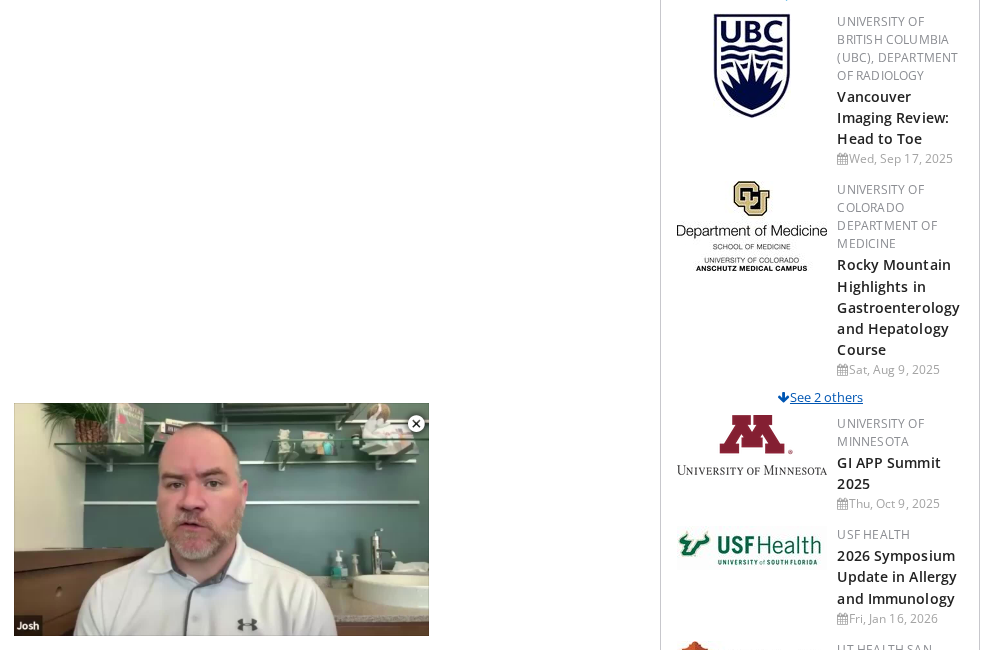click on "See 2 others" at bounding box center [820, 397] 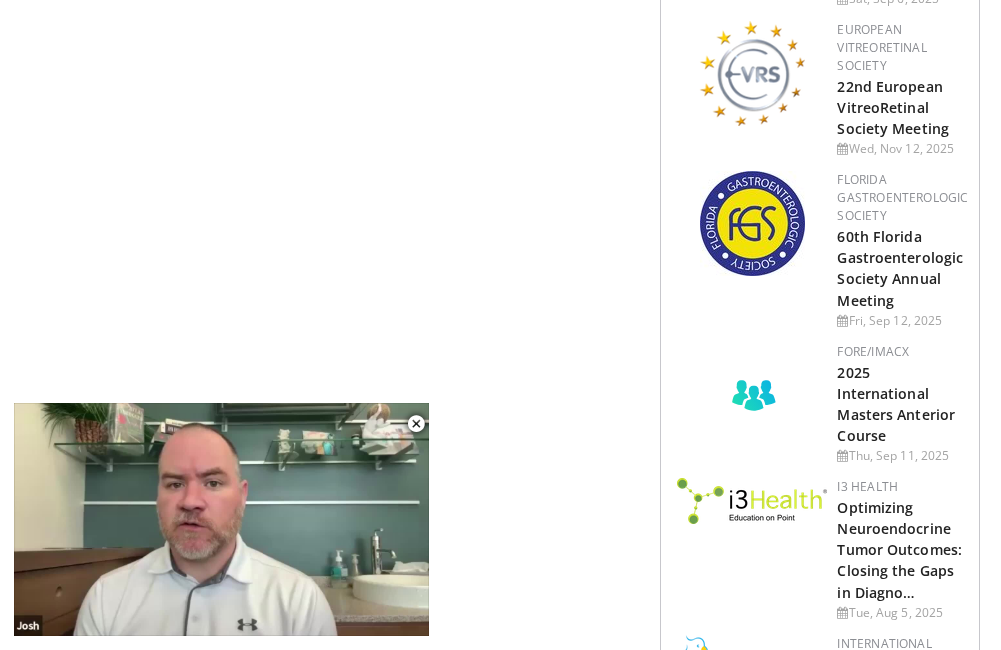 scroll, scrollTop: 6600, scrollLeft: 0, axis: vertical 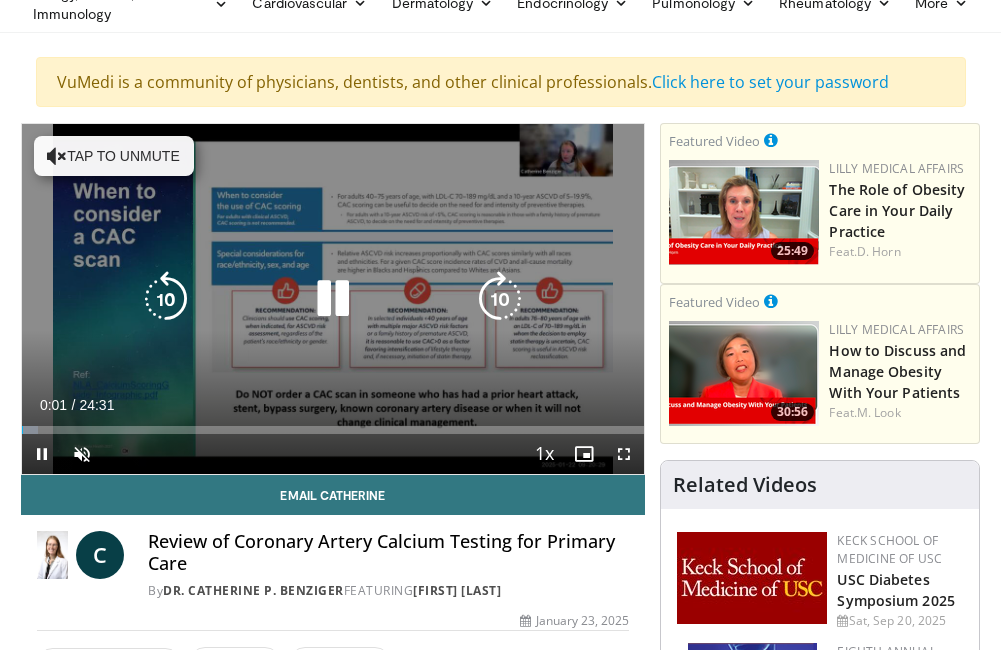 click on "Tap to unmute" at bounding box center [114, 156] 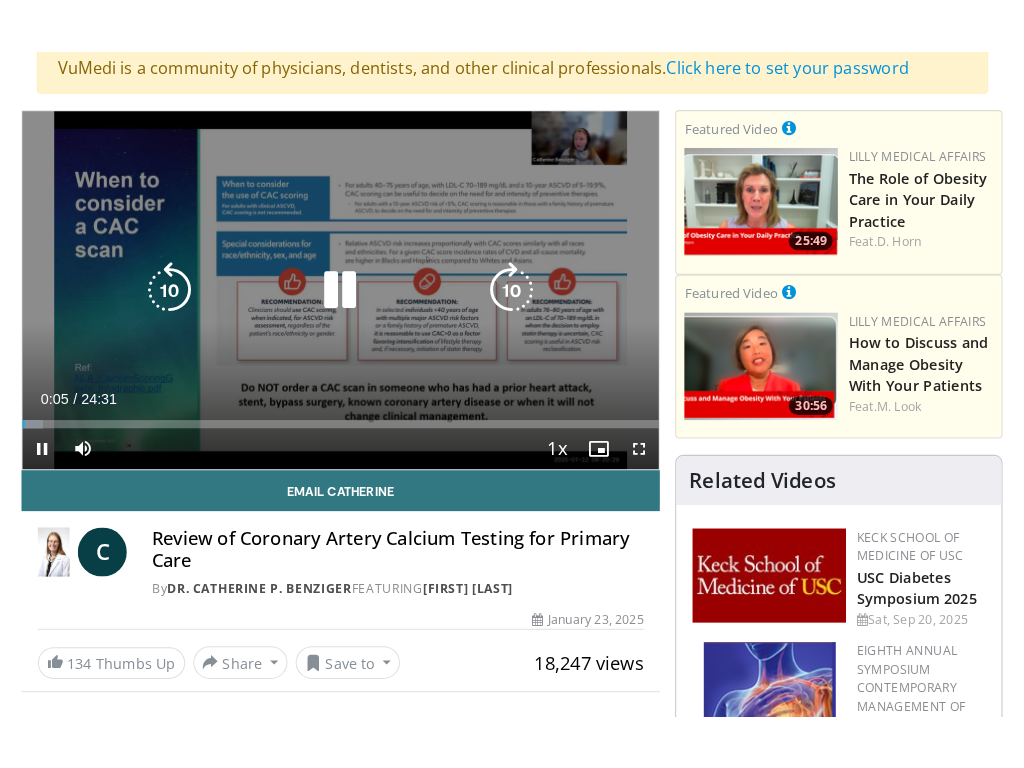 scroll, scrollTop: 200, scrollLeft: 0, axis: vertical 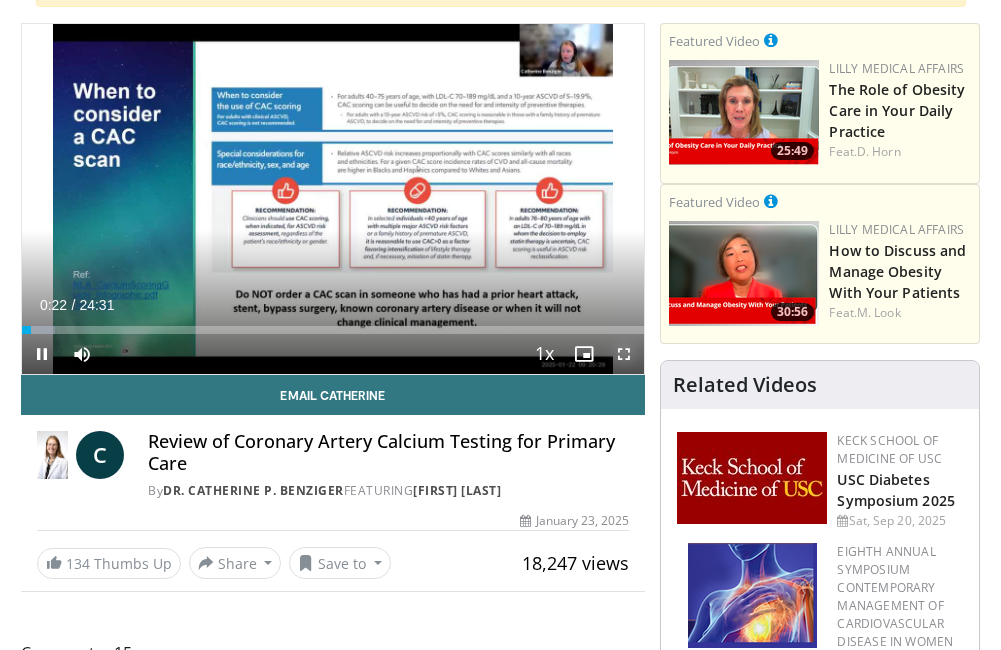 click at bounding box center (624, 354) 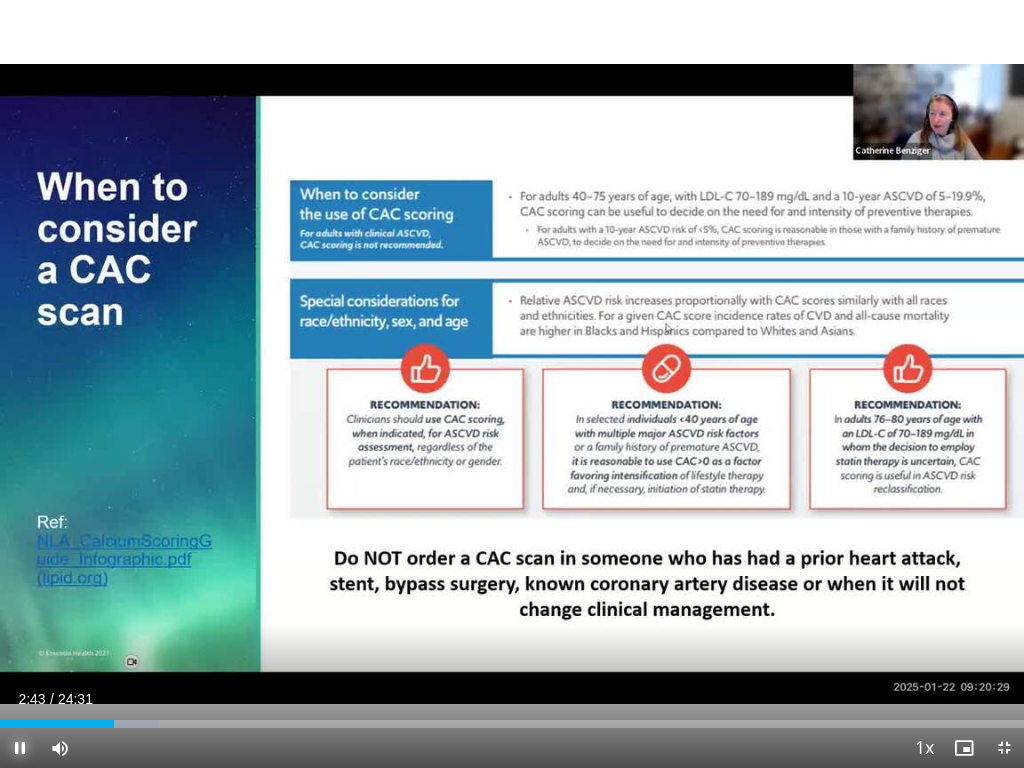 click at bounding box center [20, 748] 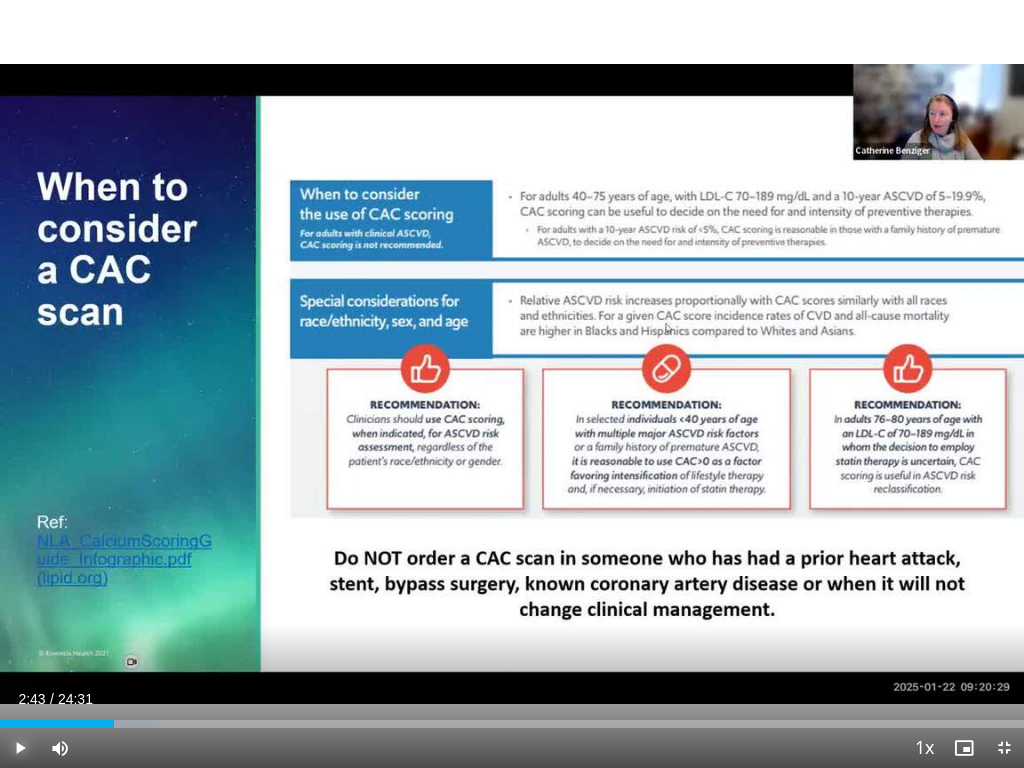 click at bounding box center [20, 748] 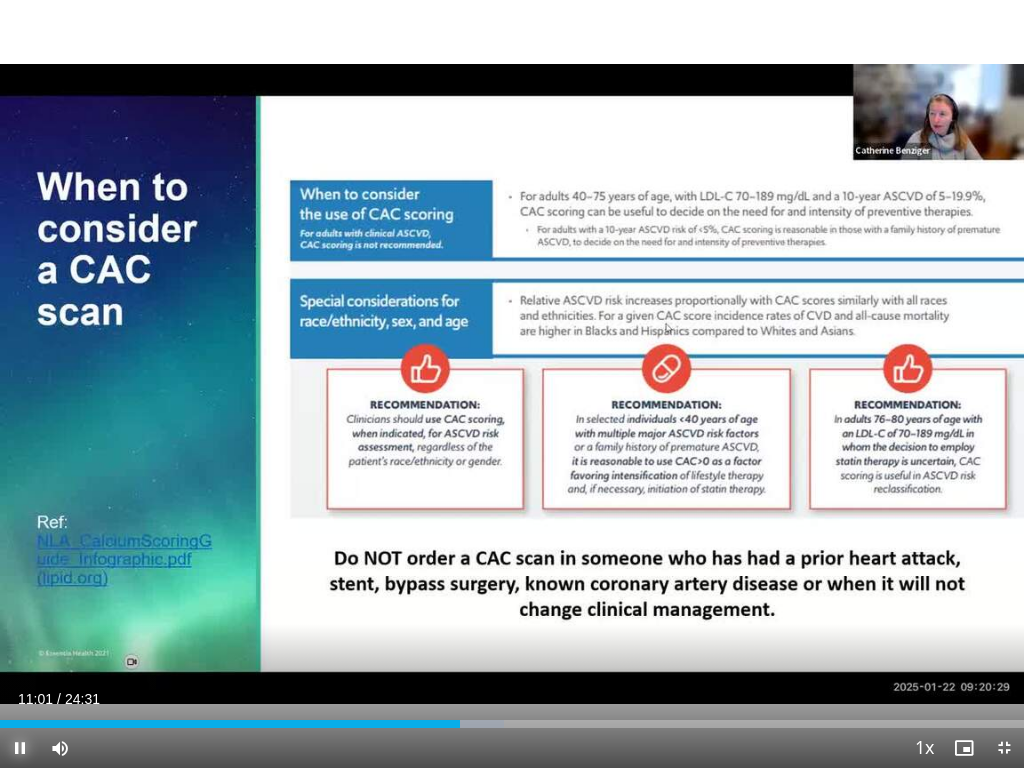 click at bounding box center [20, 748] 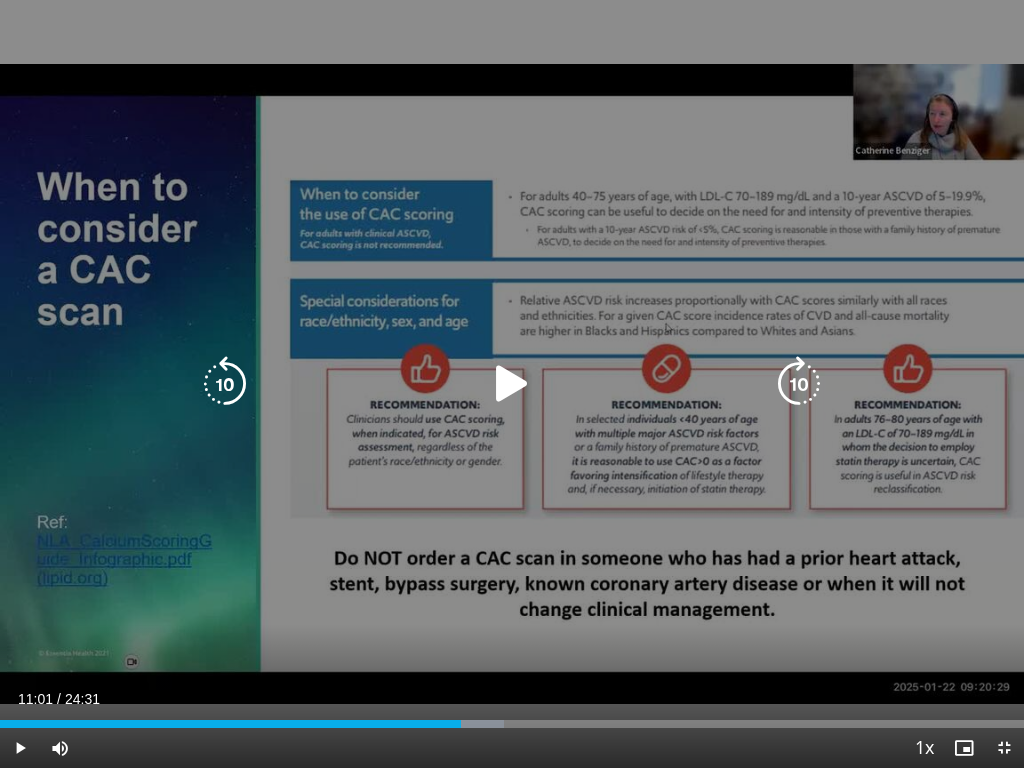 click on "10 seconds
Tap to unmute" at bounding box center (512, 384) 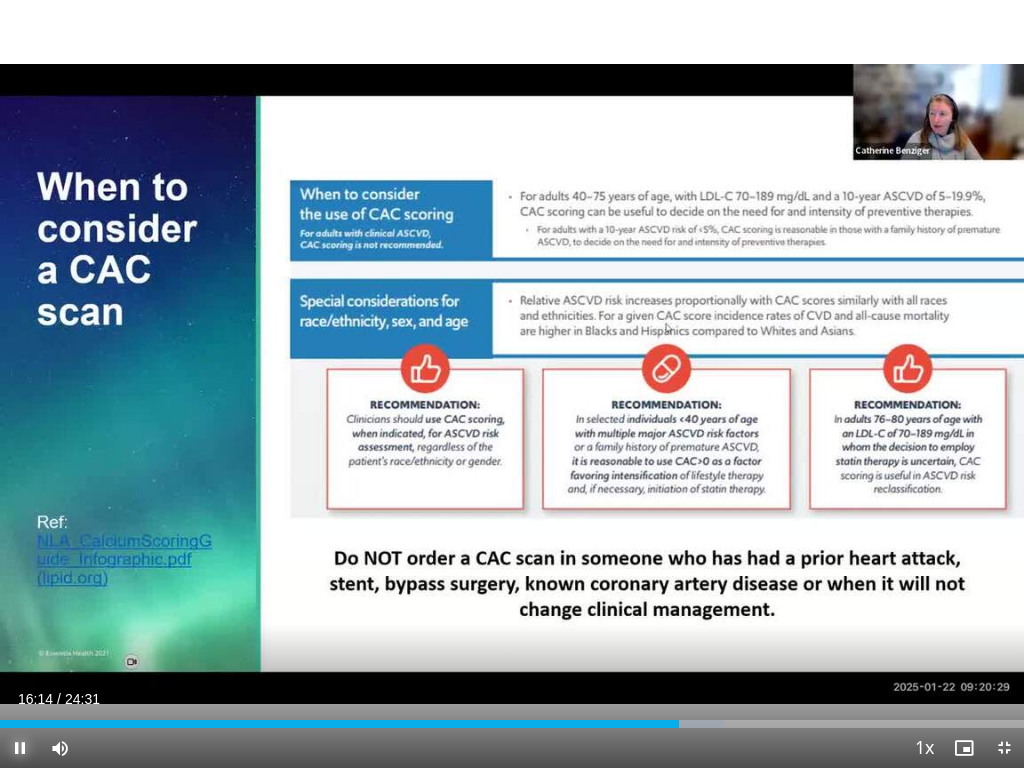 click at bounding box center (20, 748) 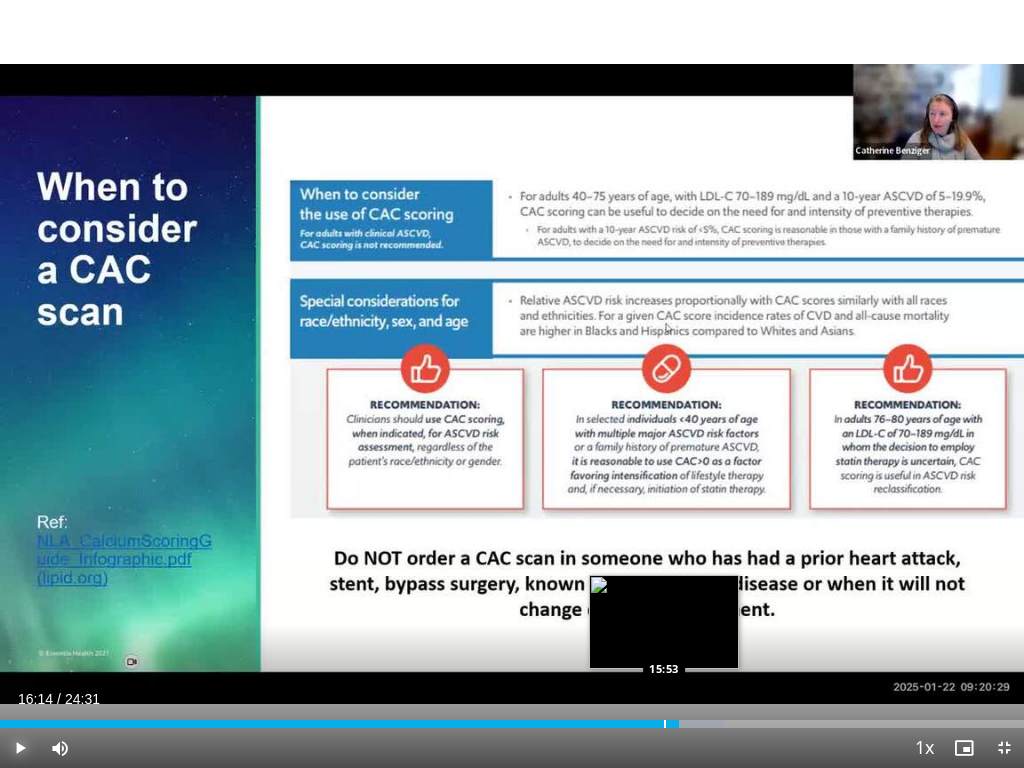 click at bounding box center (665, 724) 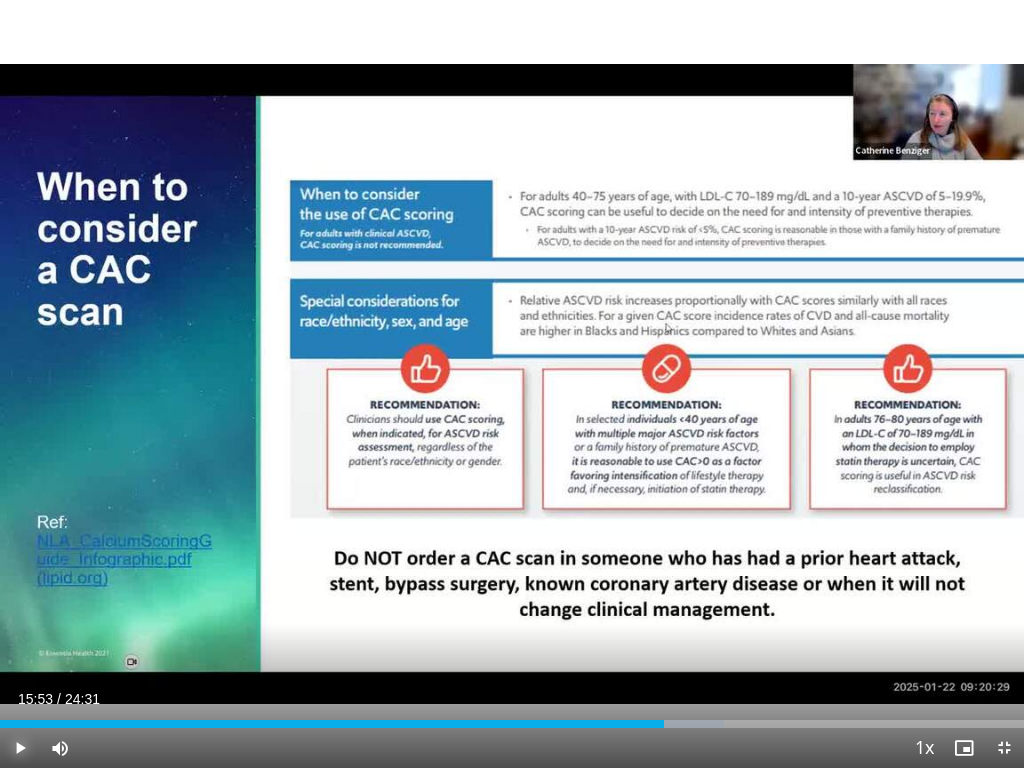 click at bounding box center (20, 748) 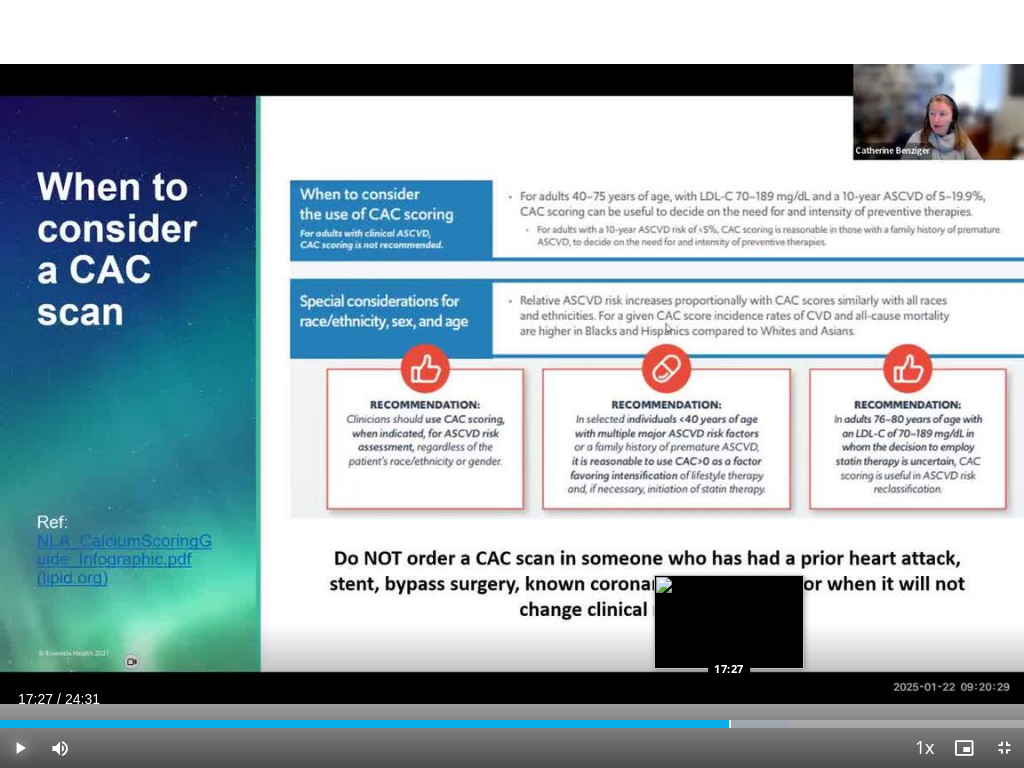 click at bounding box center [730, 724] 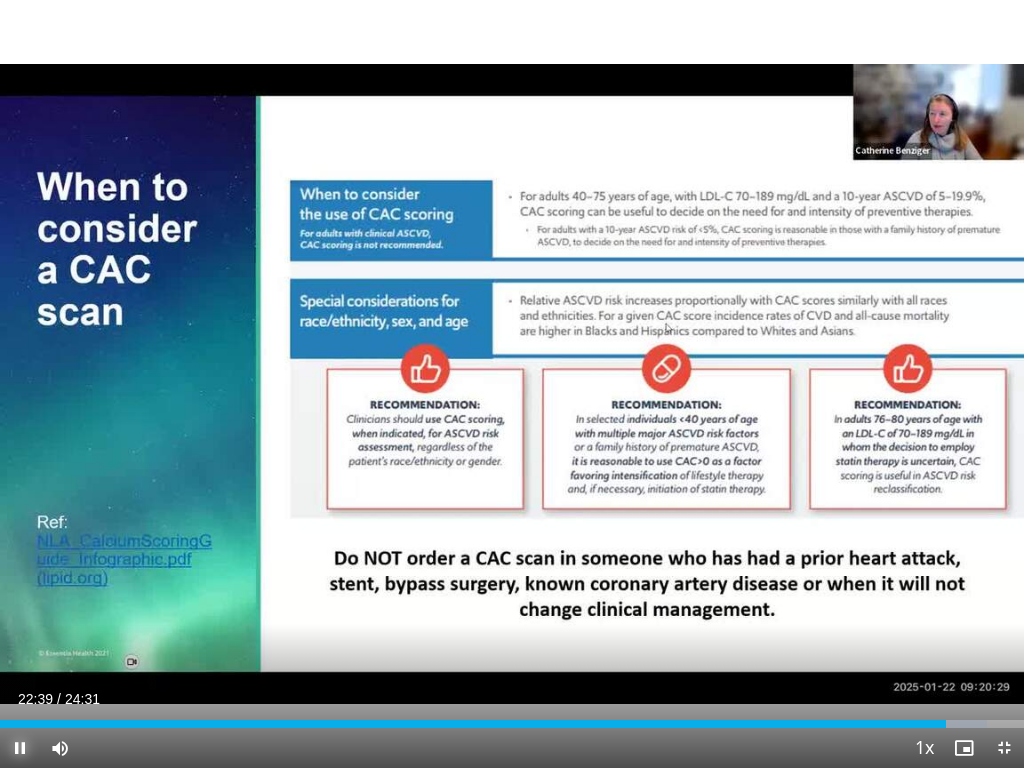 click at bounding box center [20, 748] 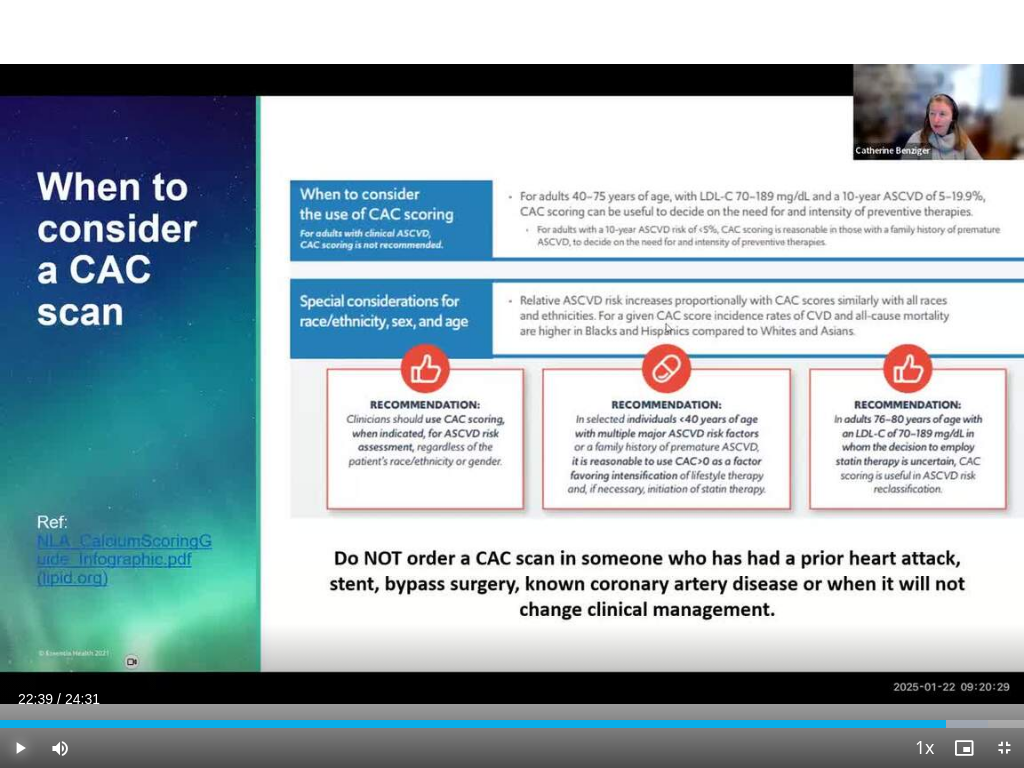 click at bounding box center (20, 748) 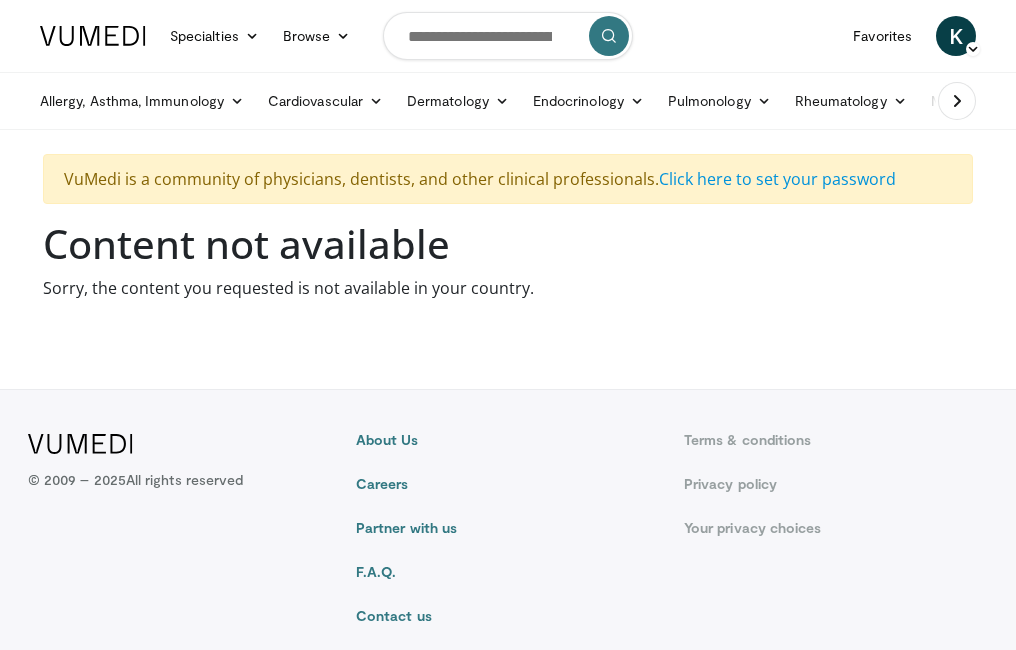 scroll, scrollTop: 0, scrollLeft: 0, axis: both 